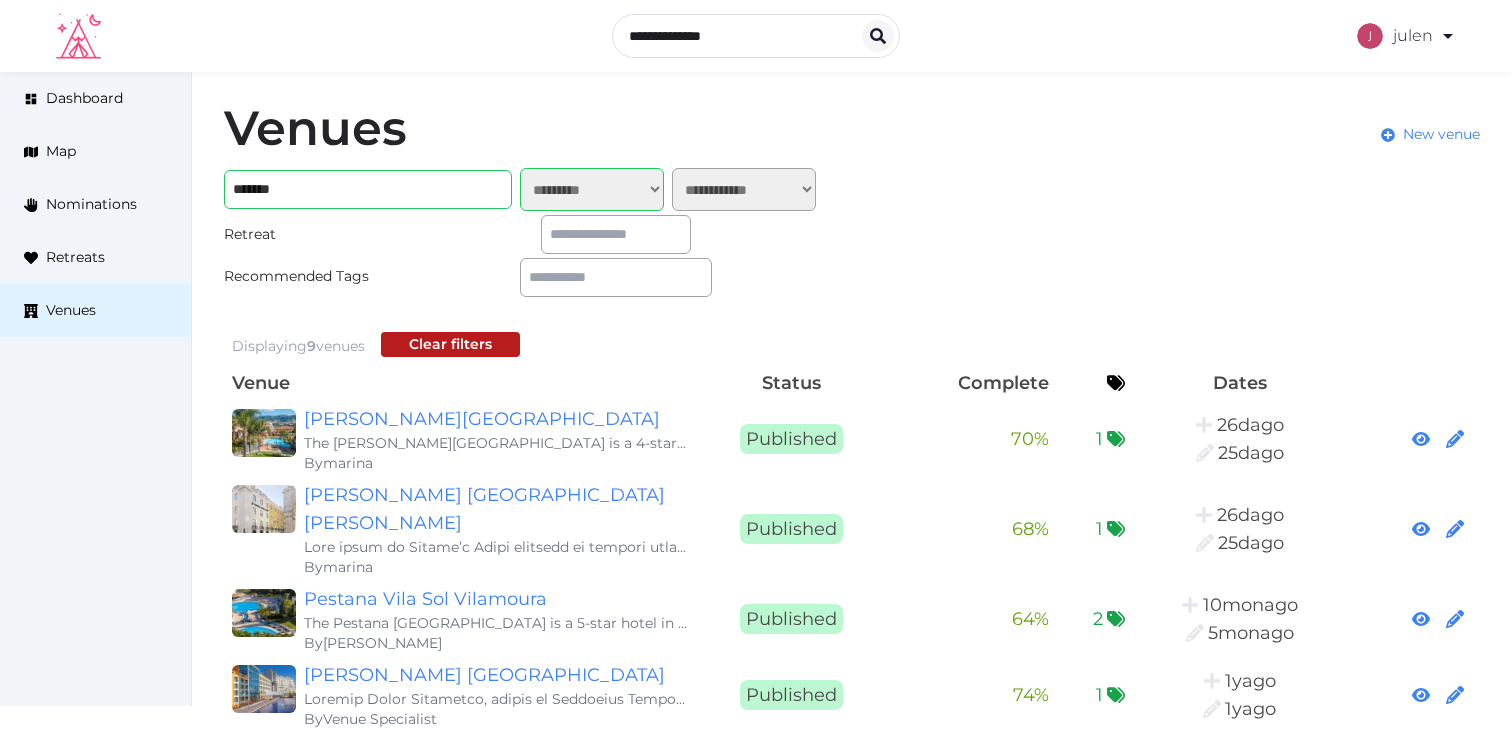 select on "*******" 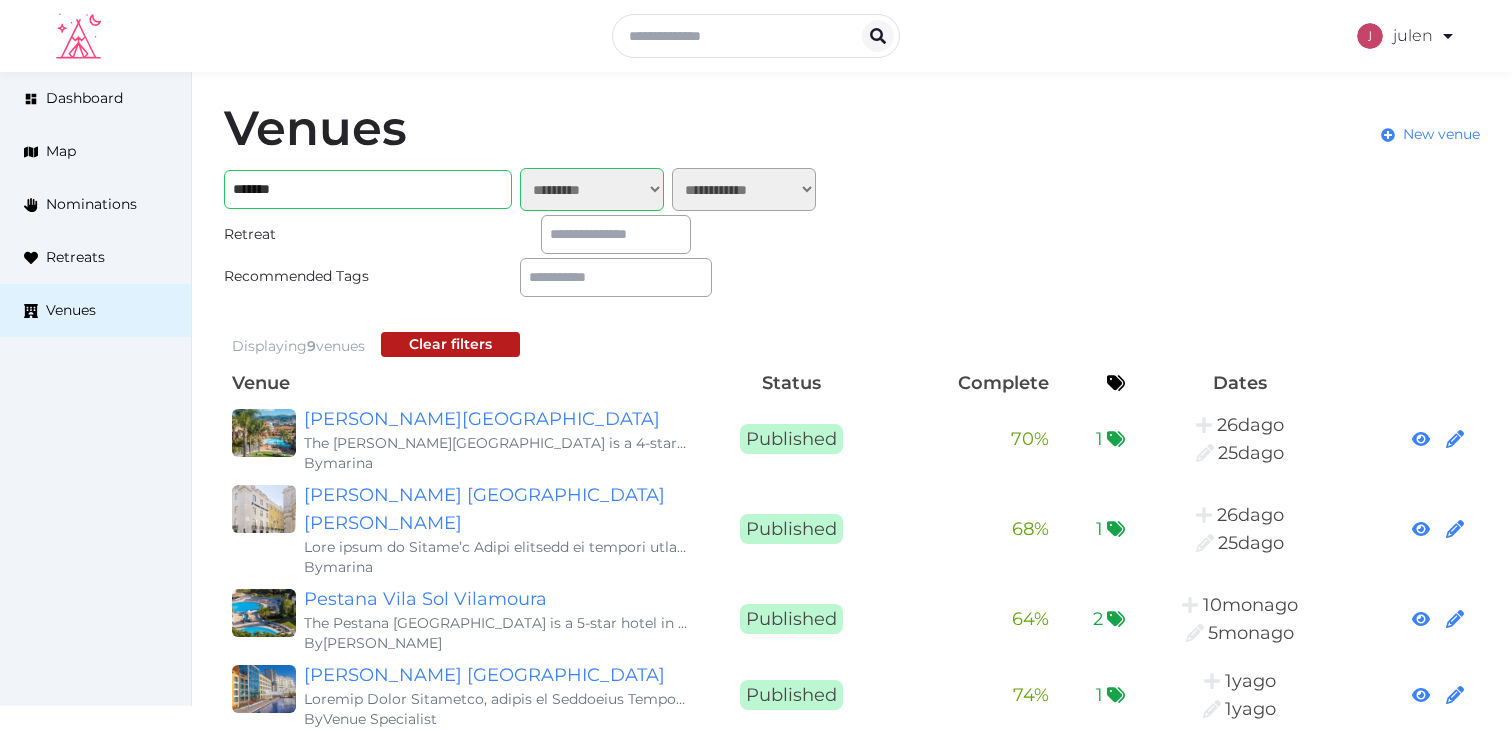 click on "*******" at bounding box center (368, 189) 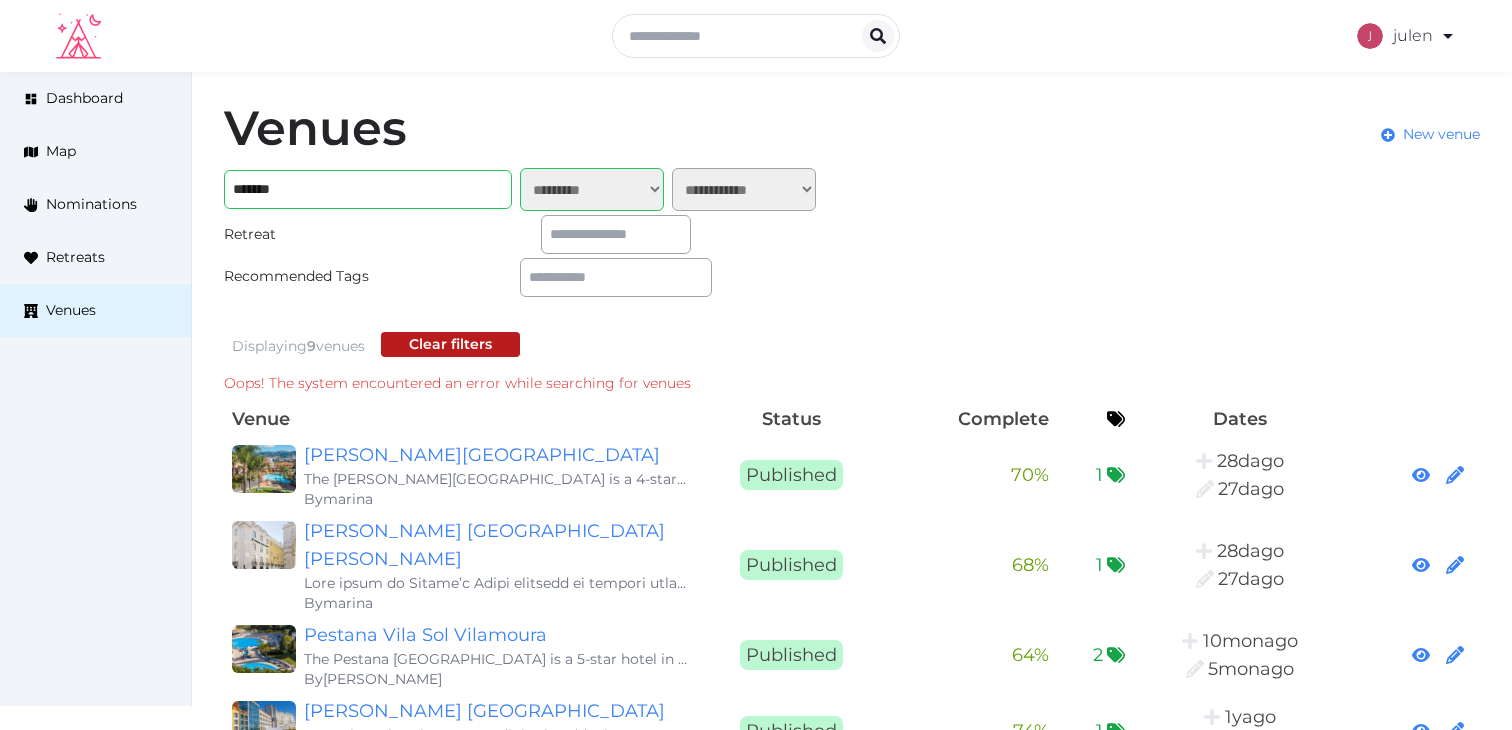 type on "******" 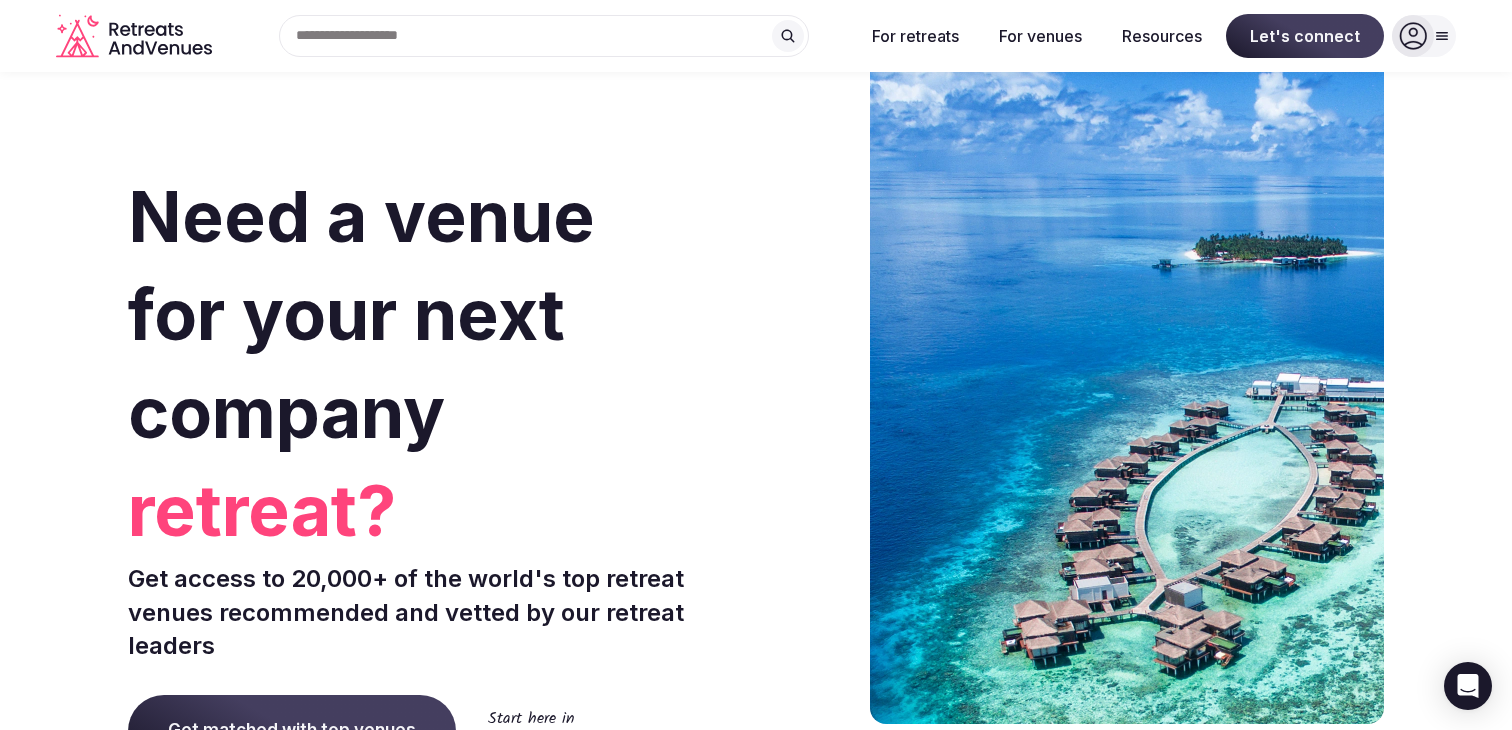 scroll, scrollTop: 0, scrollLeft: 0, axis: both 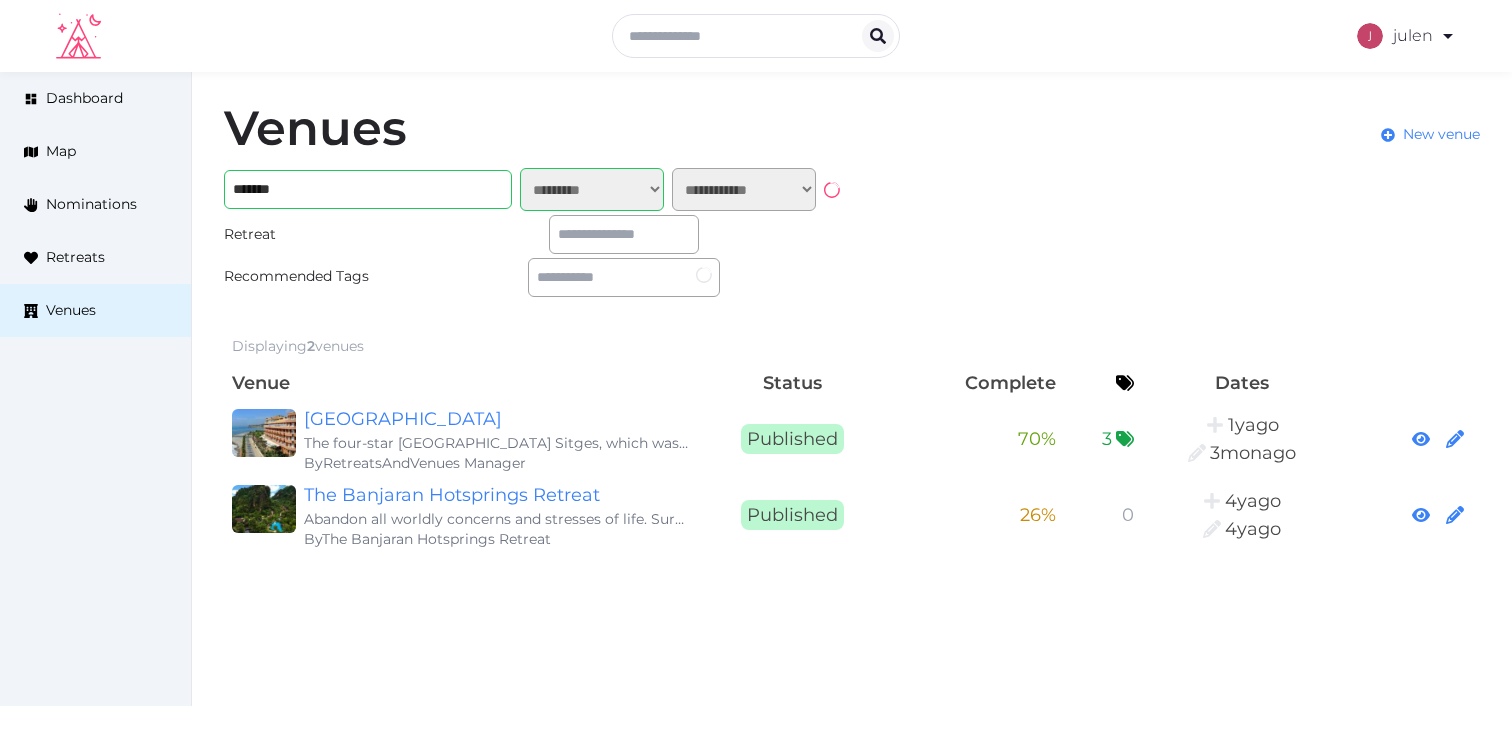 select on "*******" 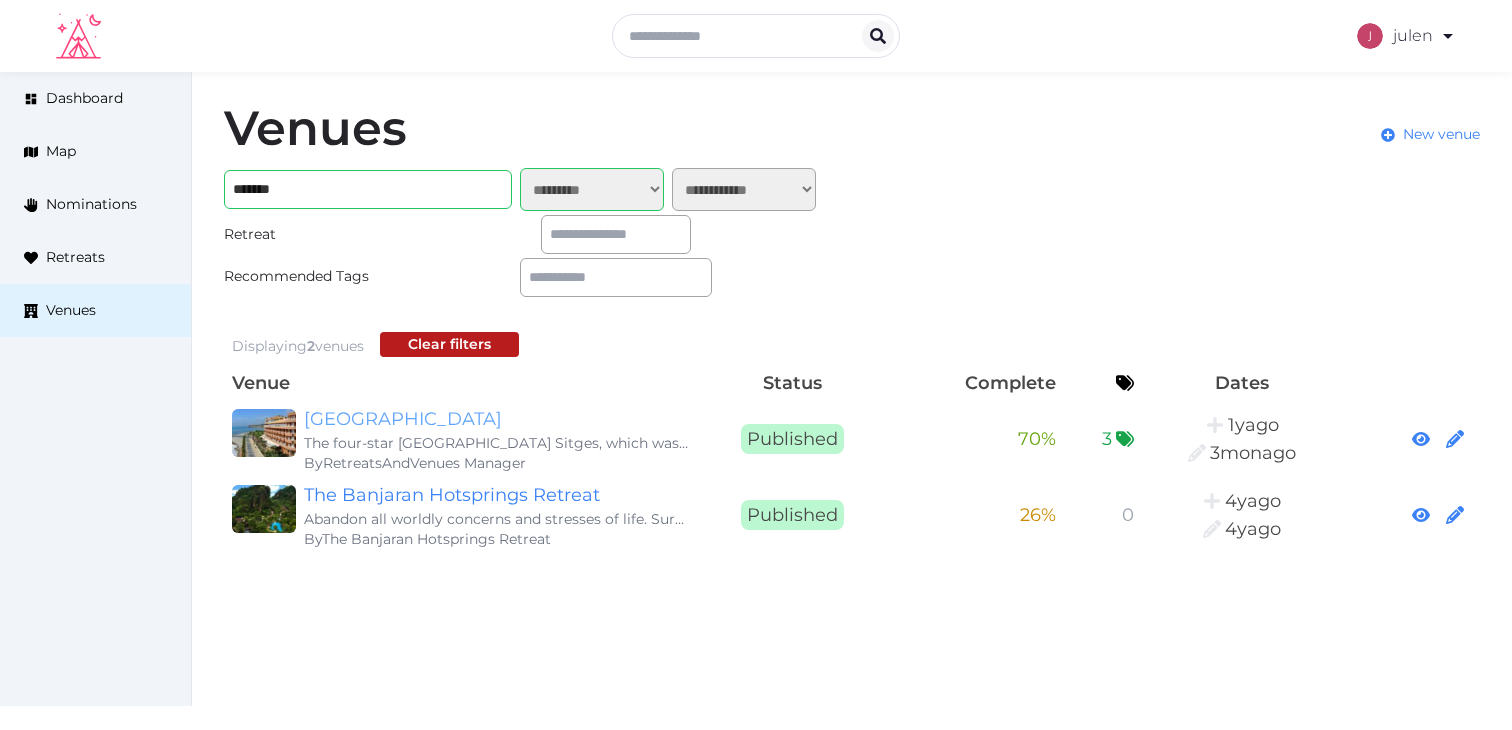 click on "[GEOGRAPHIC_DATA]" at bounding box center [496, 419] 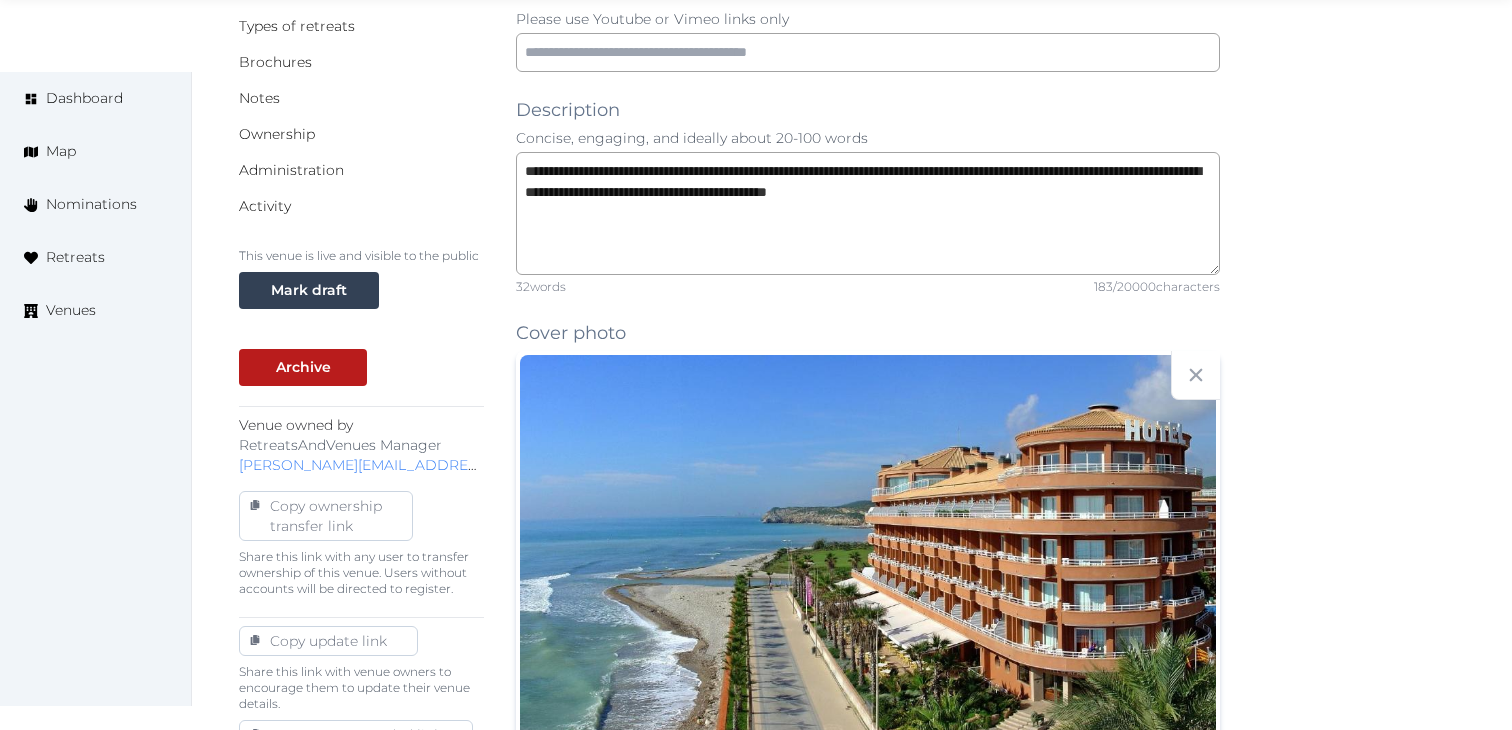 scroll, scrollTop: 644, scrollLeft: 0, axis: vertical 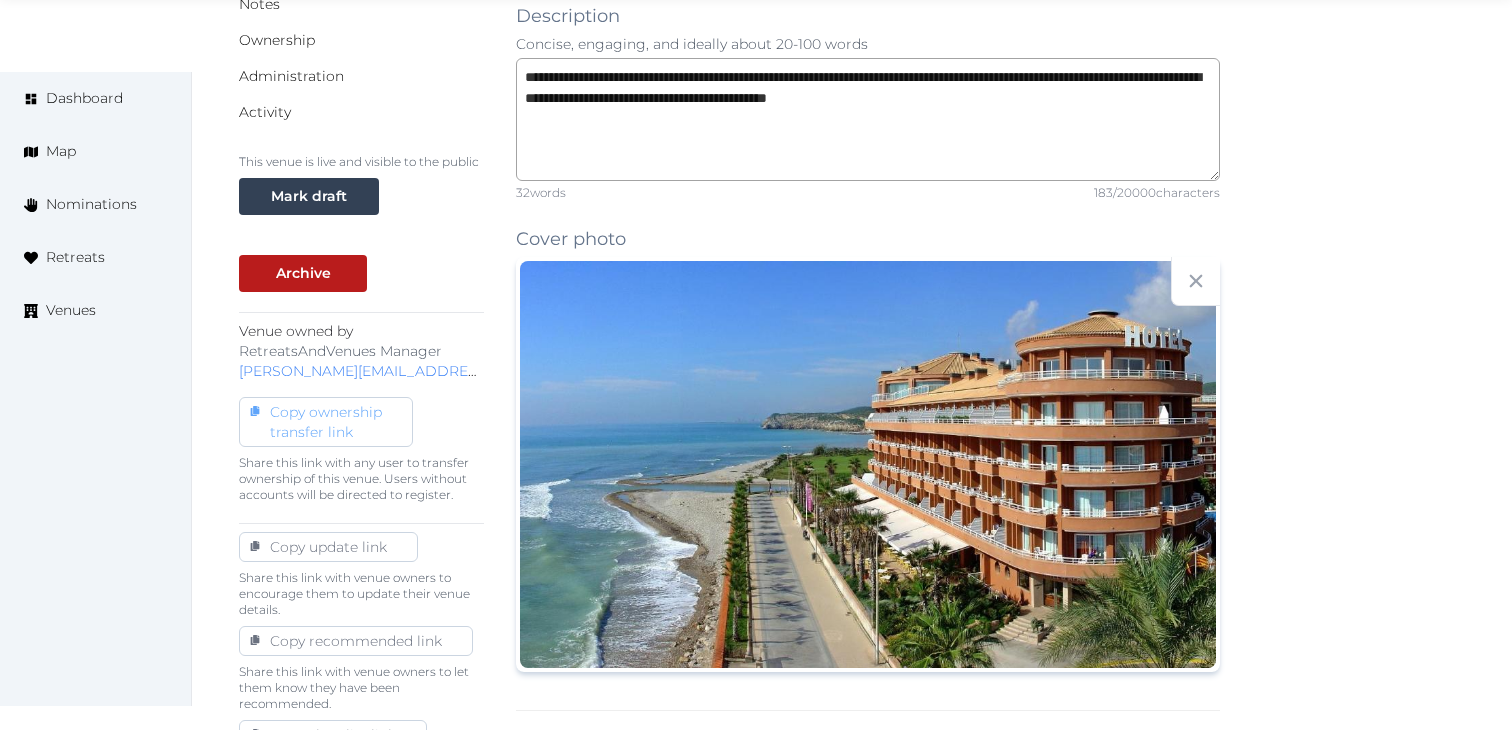 click on "Copy ownership transfer link" at bounding box center (326, 422) 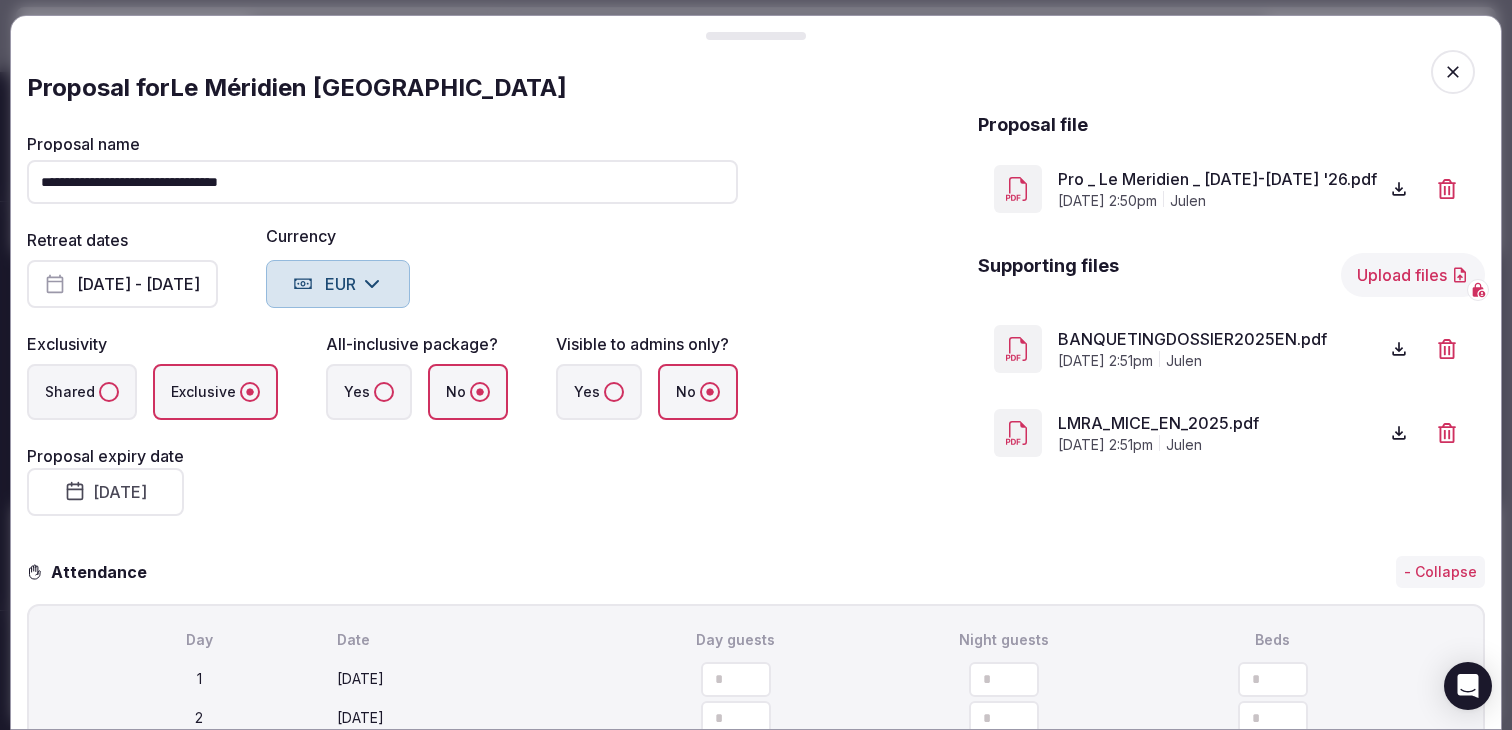 scroll, scrollTop: 689, scrollLeft: 0, axis: vertical 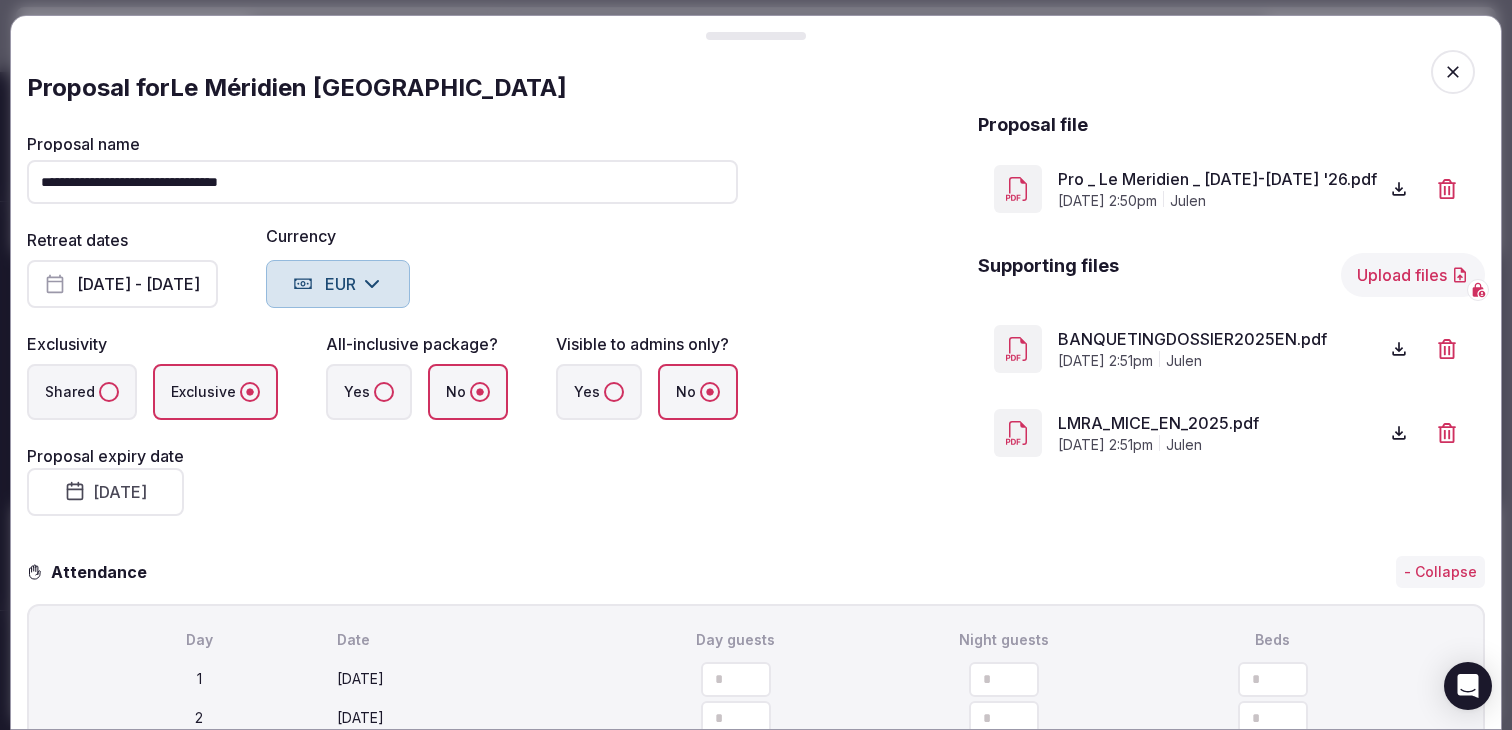 click 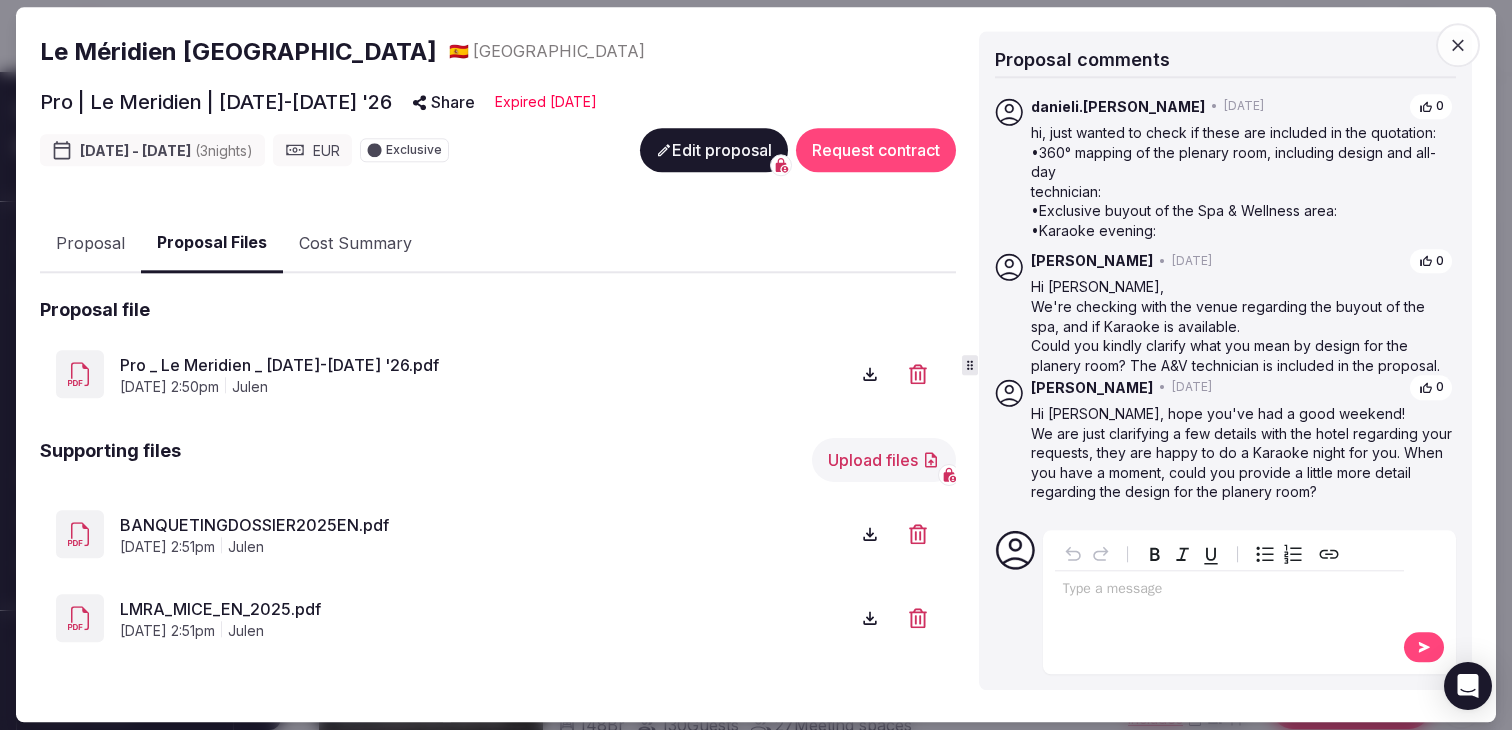 click 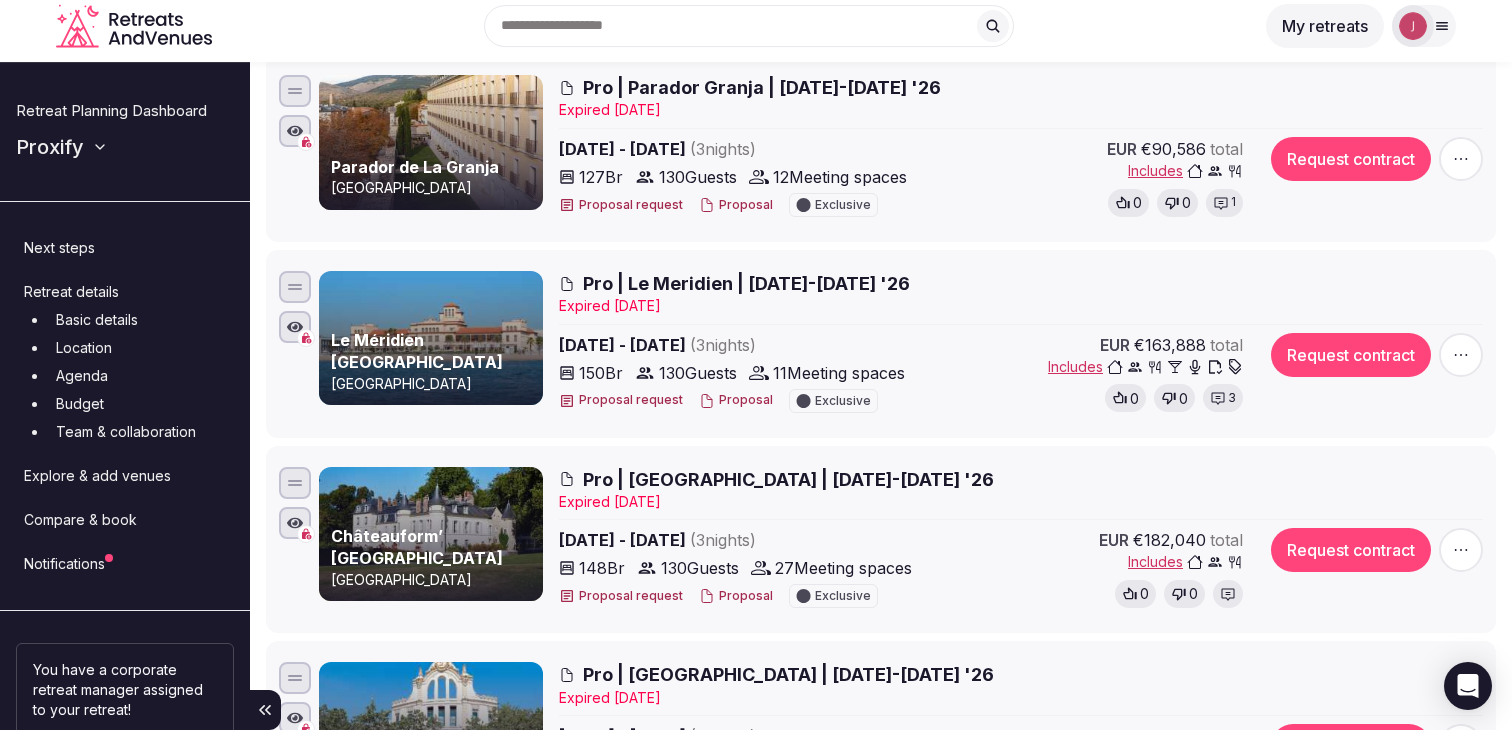 scroll, scrollTop: 0, scrollLeft: 0, axis: both 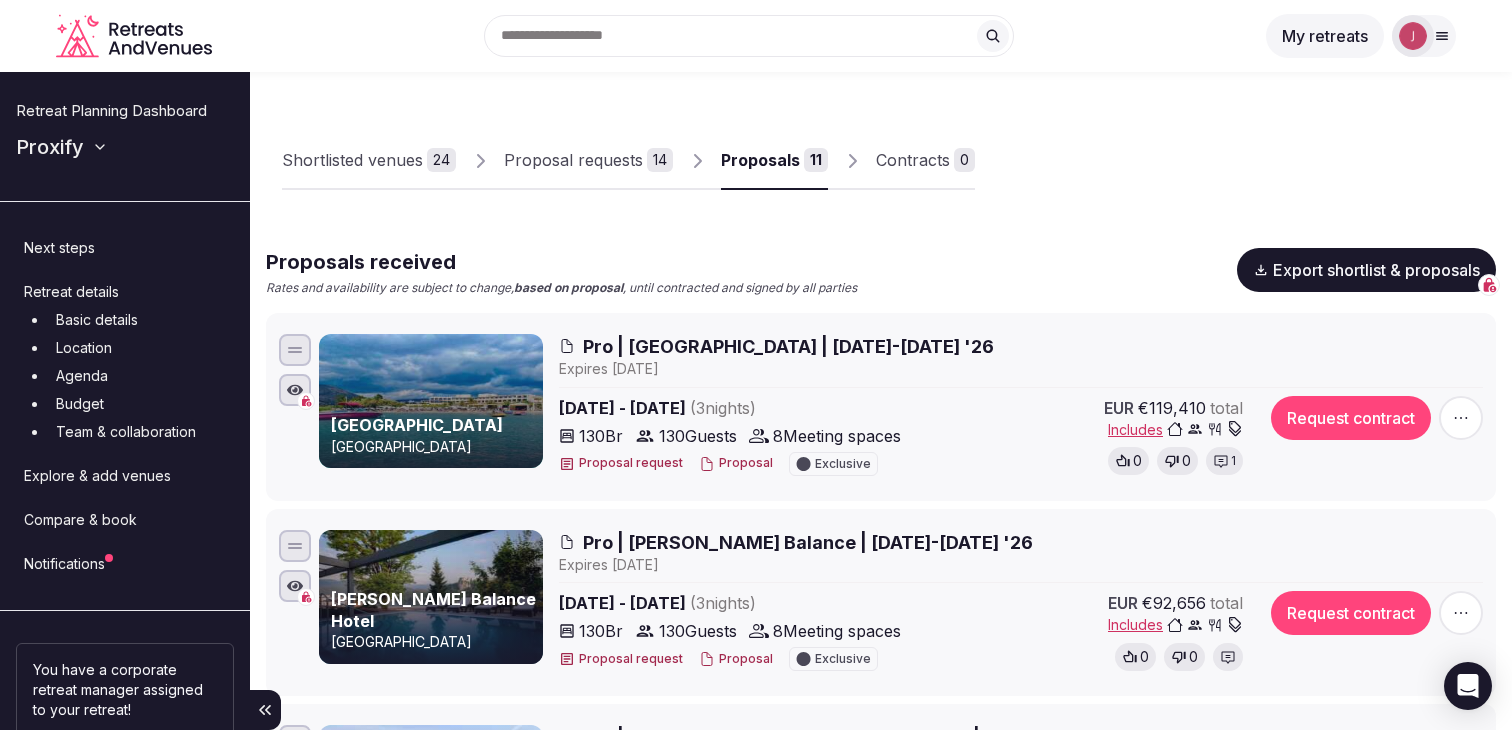 click on "Proposal requests 14" at bounding box center [588, 161] 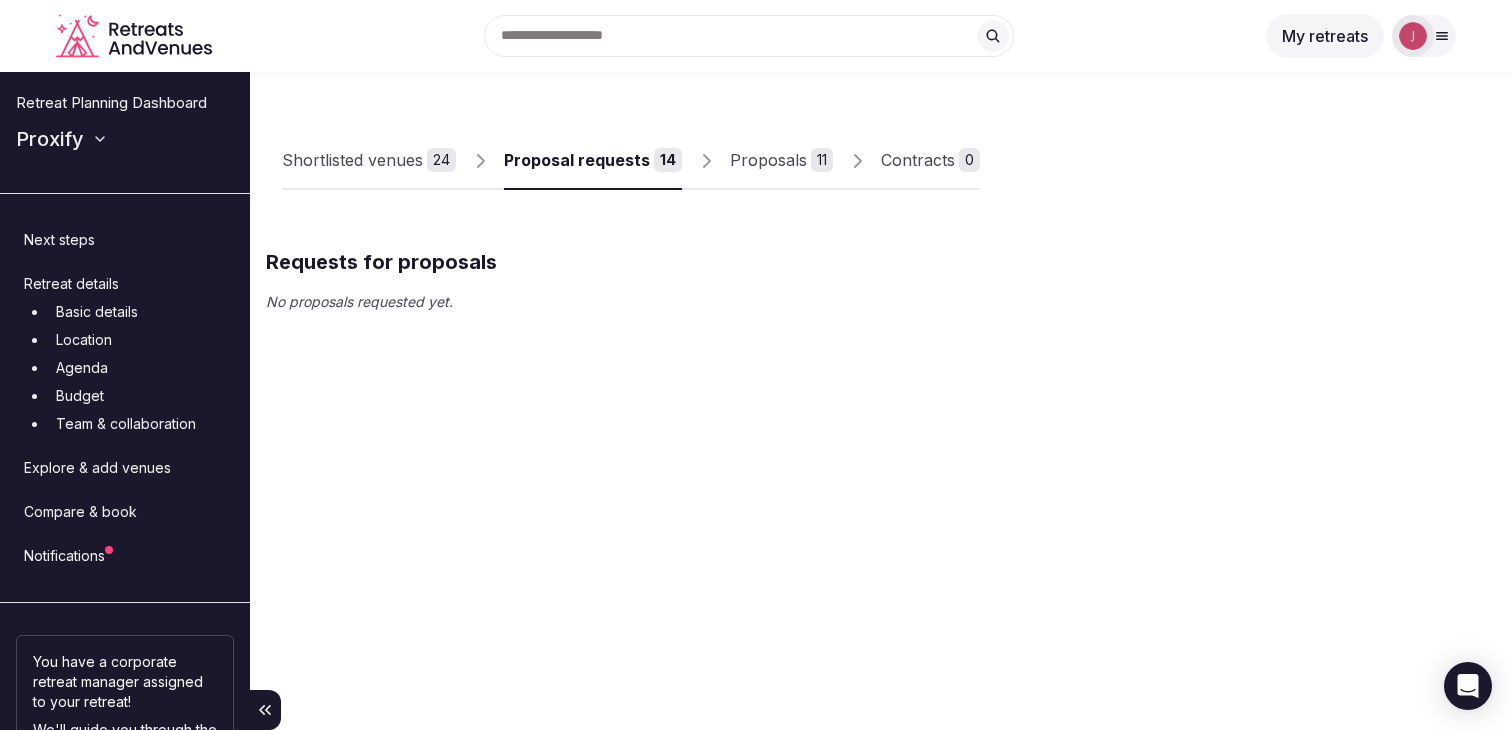 click on "Proposal requests" at bounding box center [577, 160] 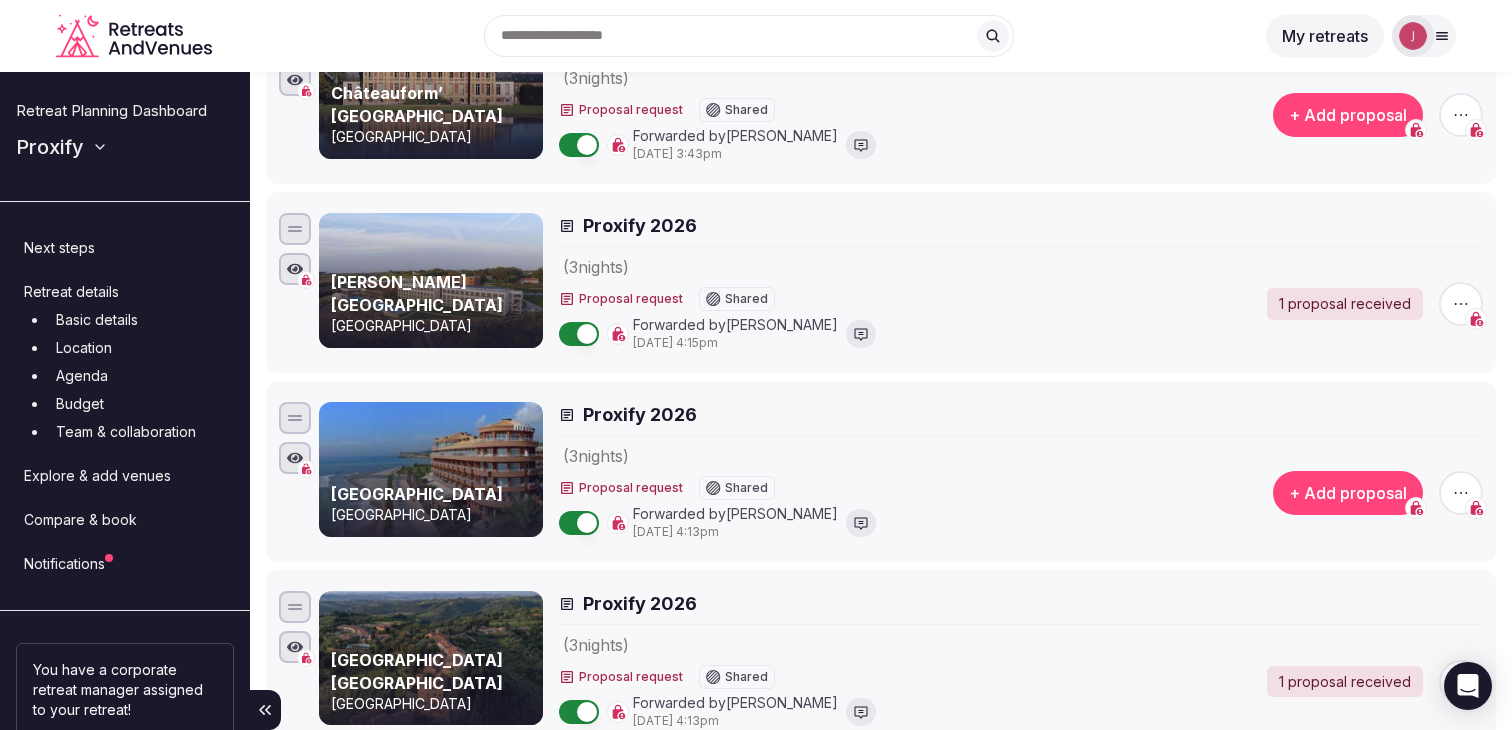scroll, scrollTop: 985, scrollLeft: 0, axis: vertical 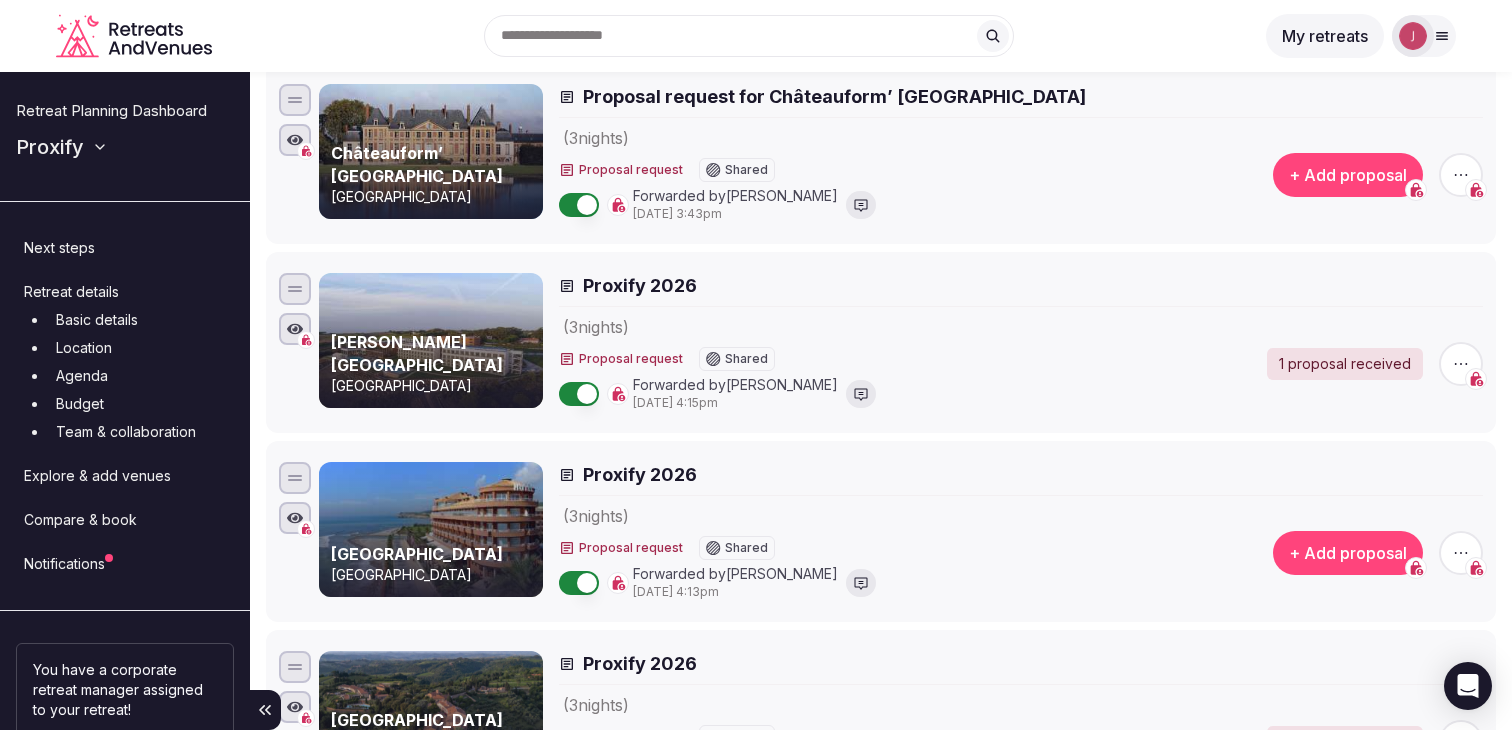 click 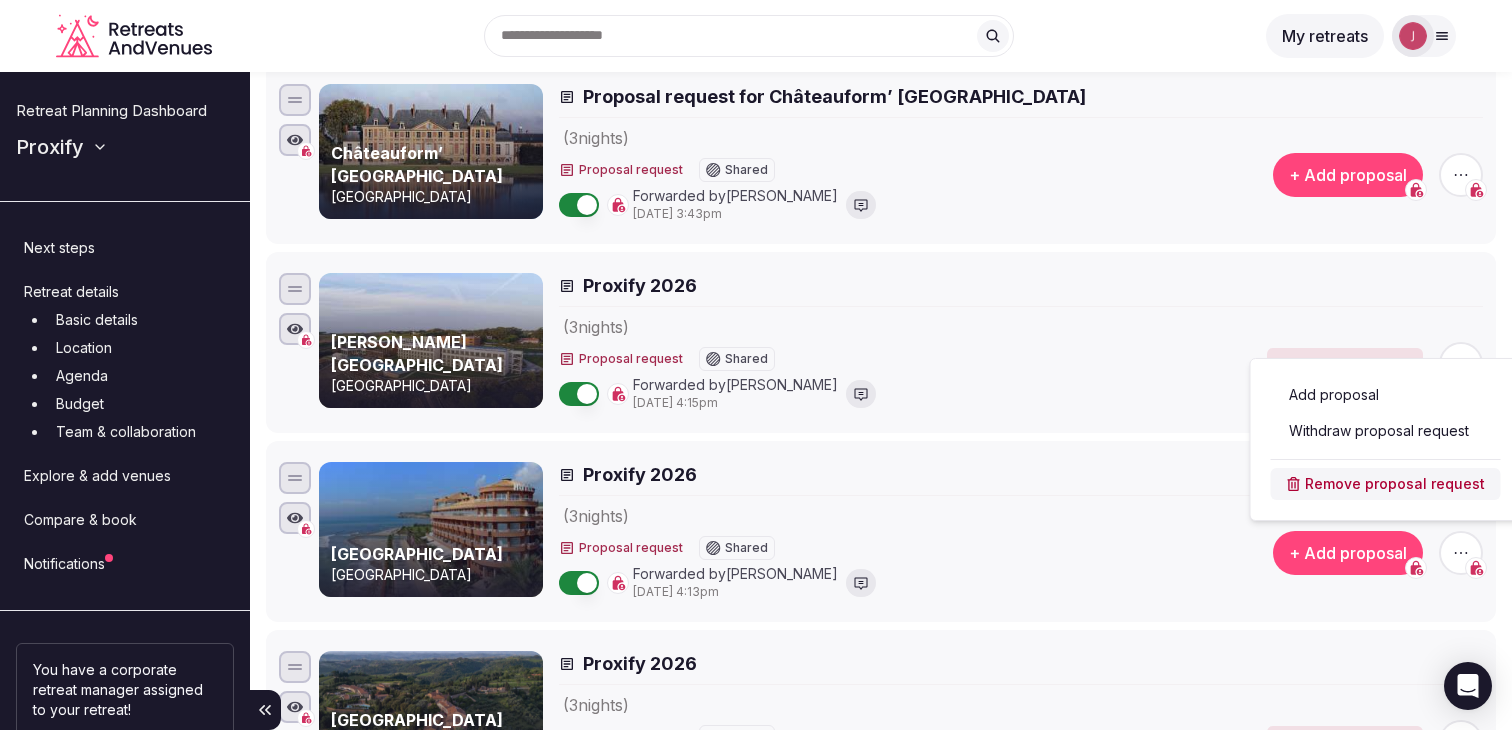 click on "Withdraw proposal request" at bounding box center (1386, 431) 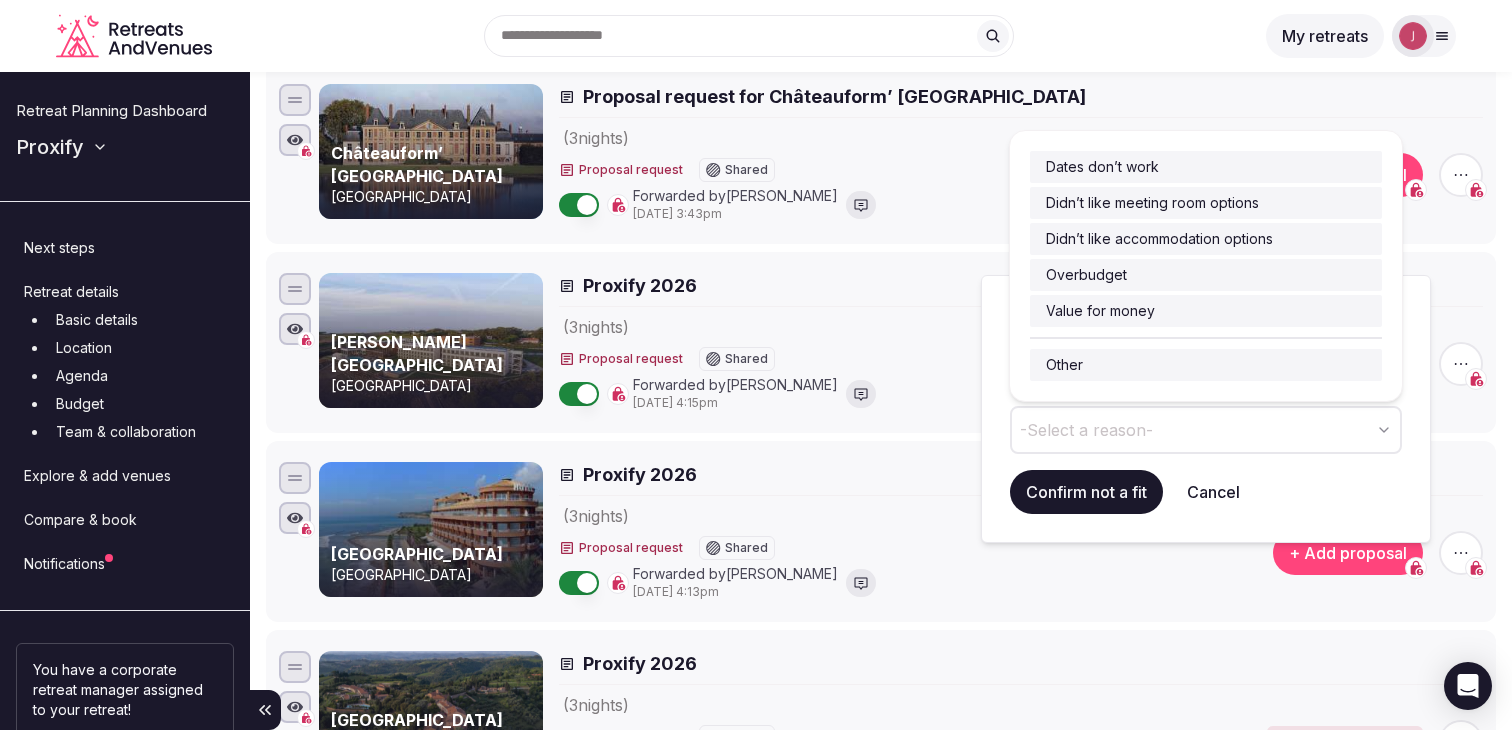 click on "-Select a reason-" at bounding box center [1206, 430] 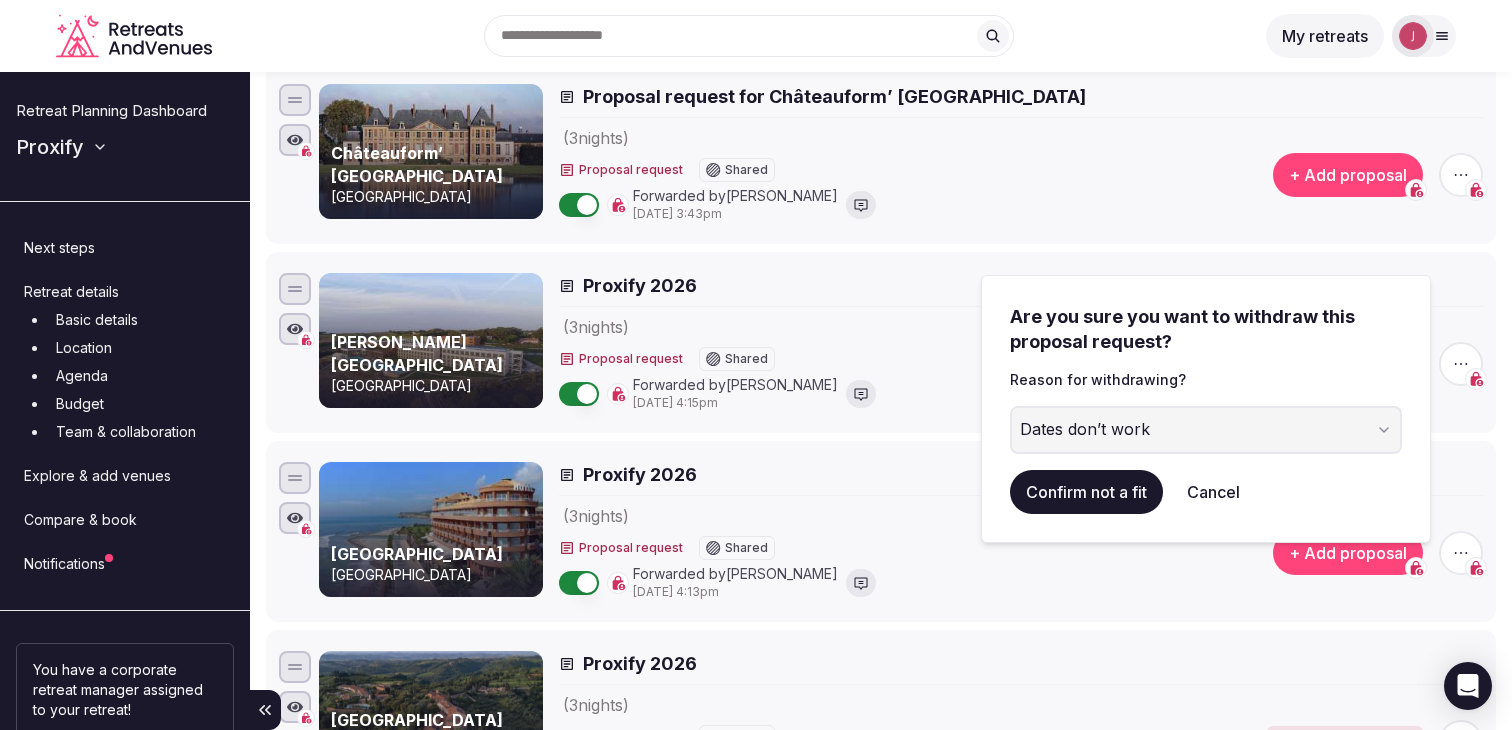 click on "Confirm not a fit" at bounding box center [1086, 492] 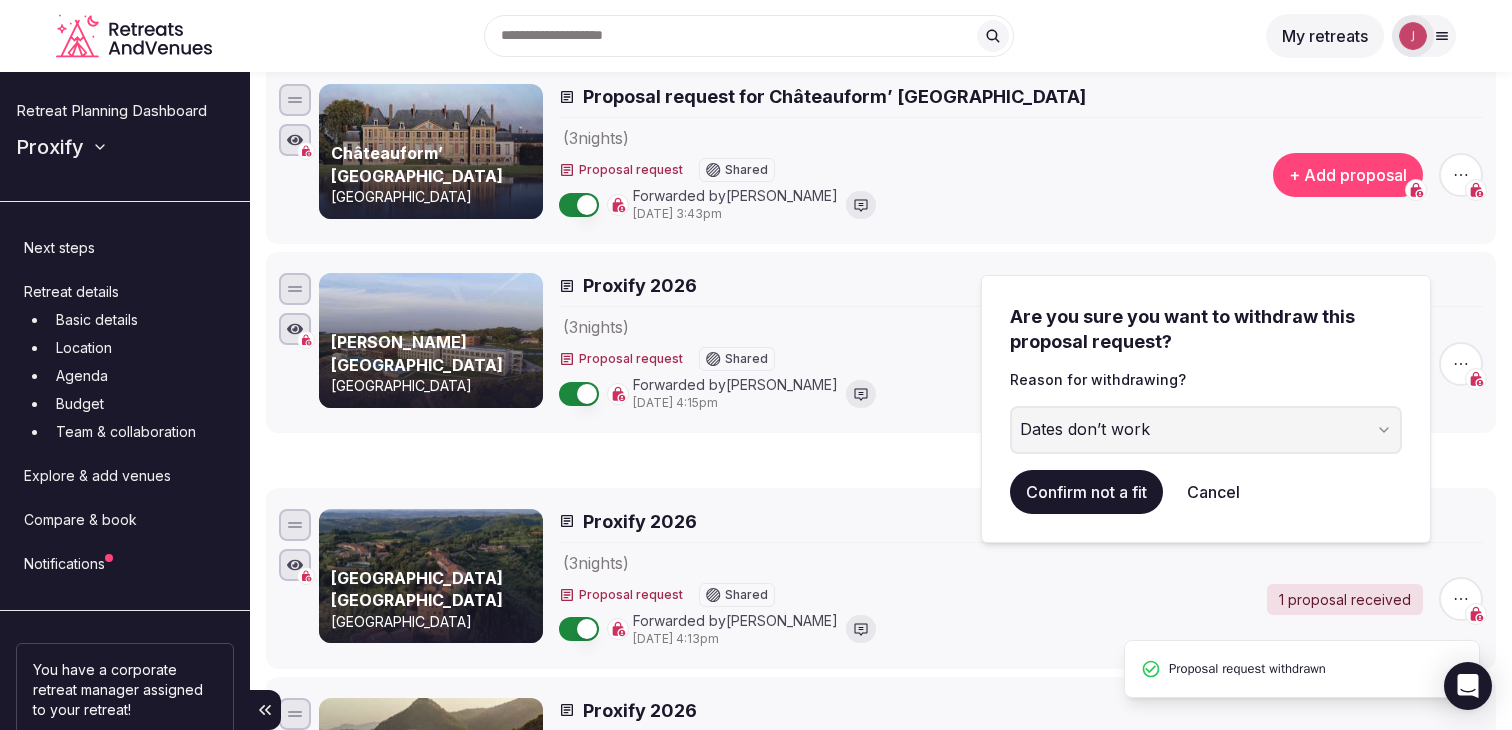 scroll, scrollTop: 101, scrollLeft: 0, axis: vertical 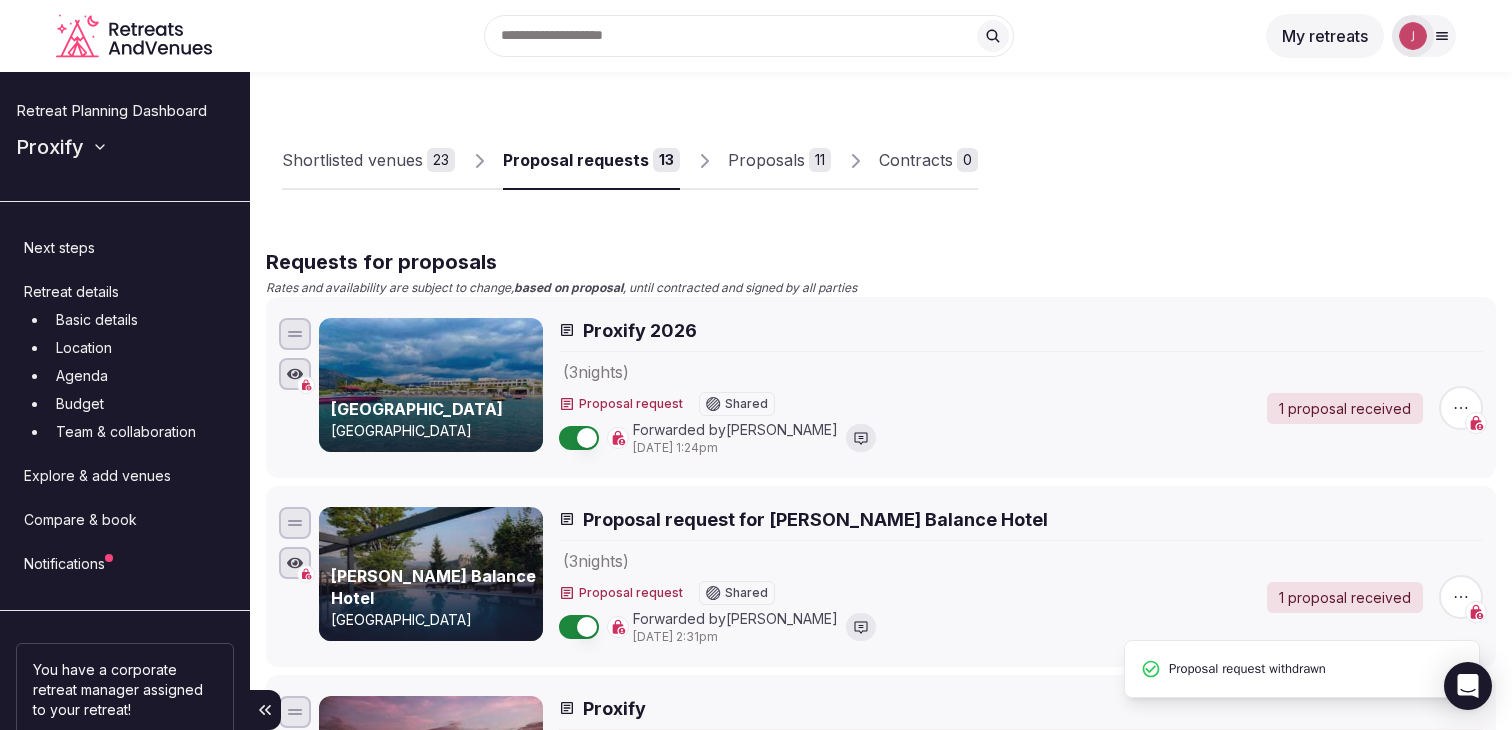 click on "Proposals" at bounding box center (766, 160) 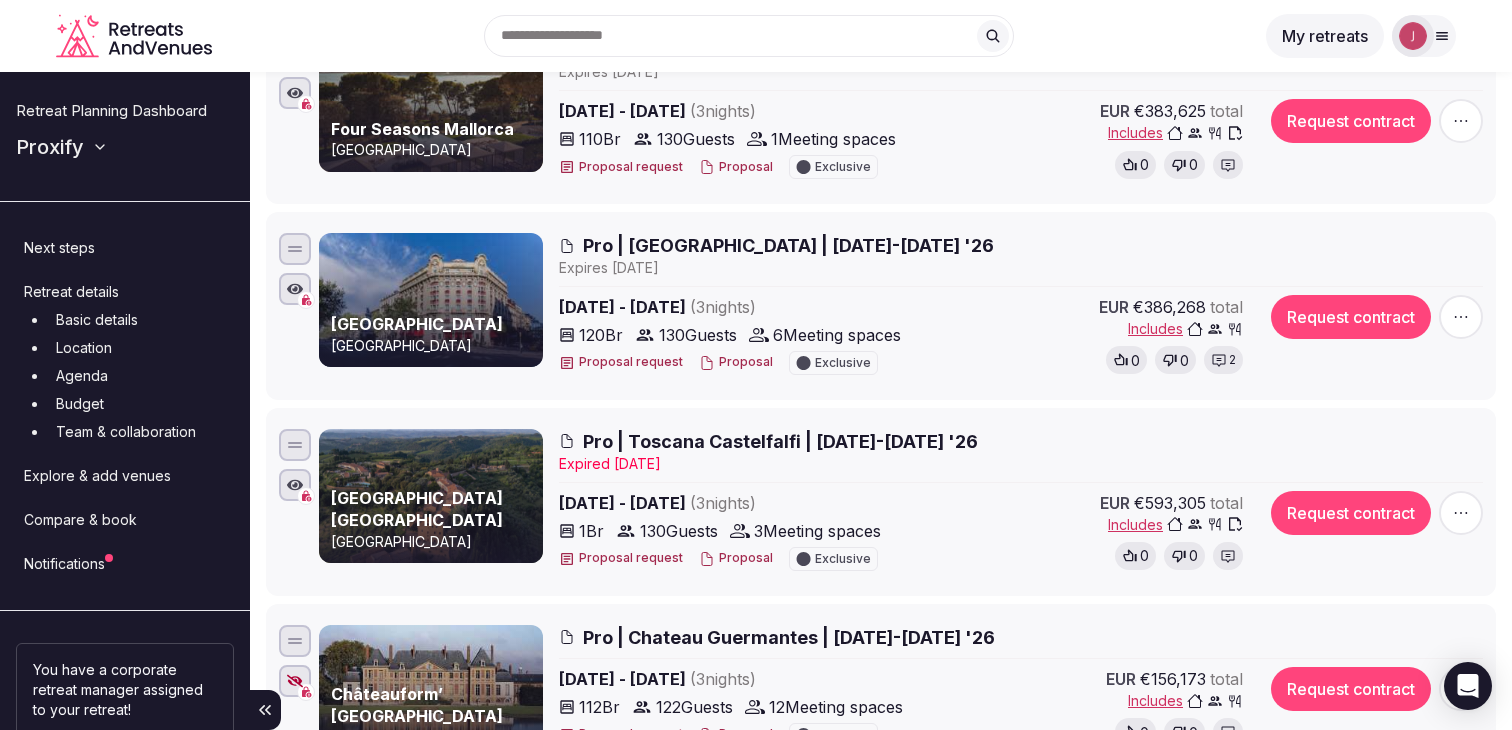 scroll, scrollTop: 1641, scrollLeft: 0, axis: vertical 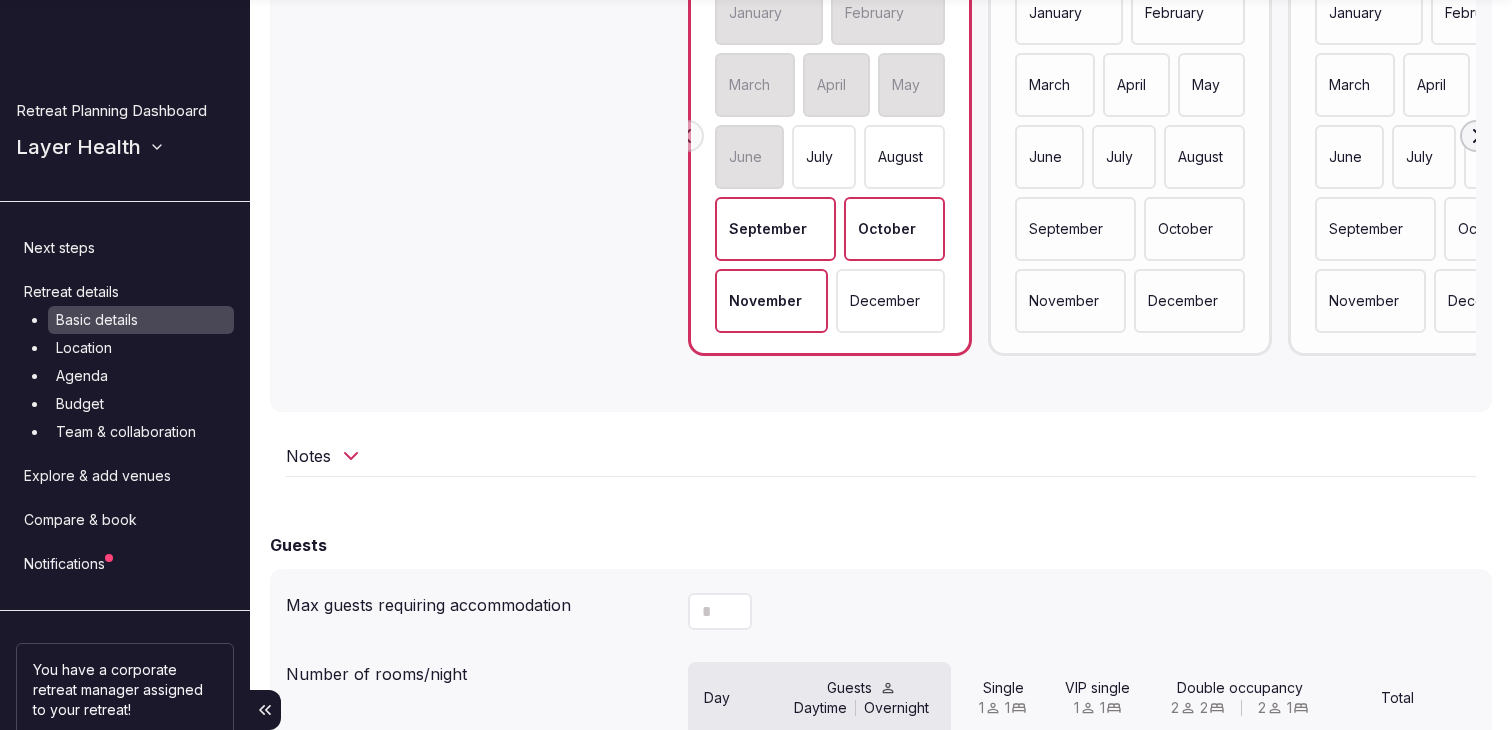click on "Notifications" at bounding box center (125, 564) 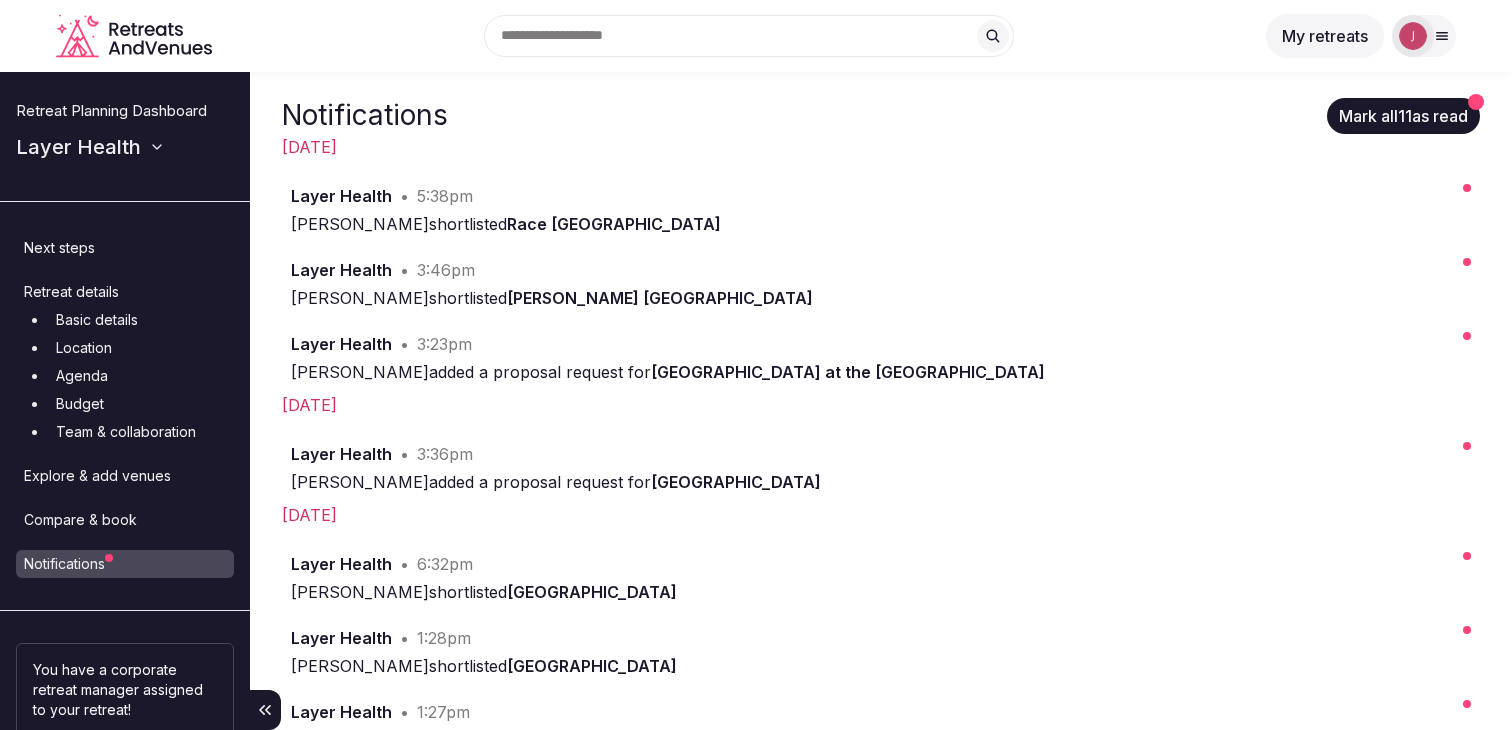 click on "Compare & book" at bounding box center [125, 520] 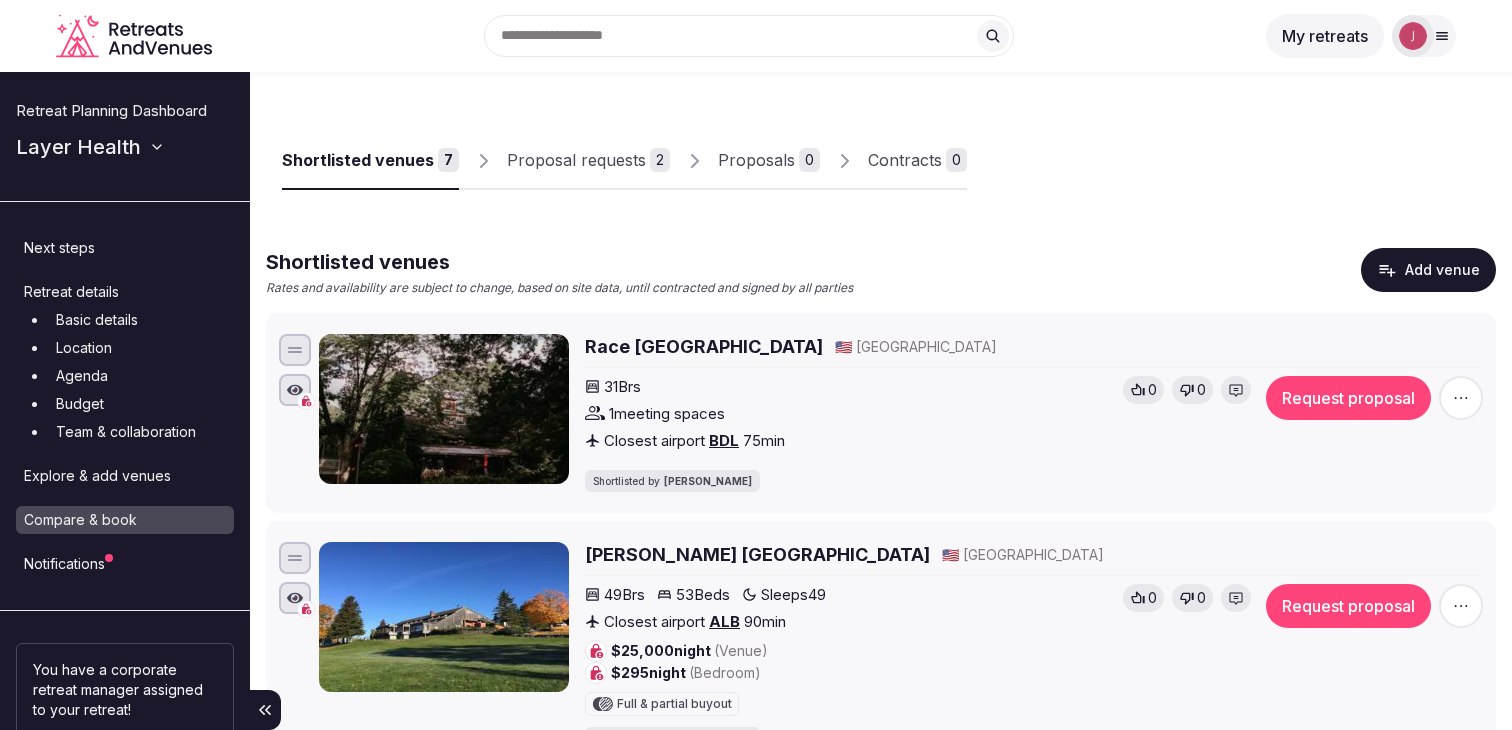 click on "Proposal requests" at bounding box center (576, 160) 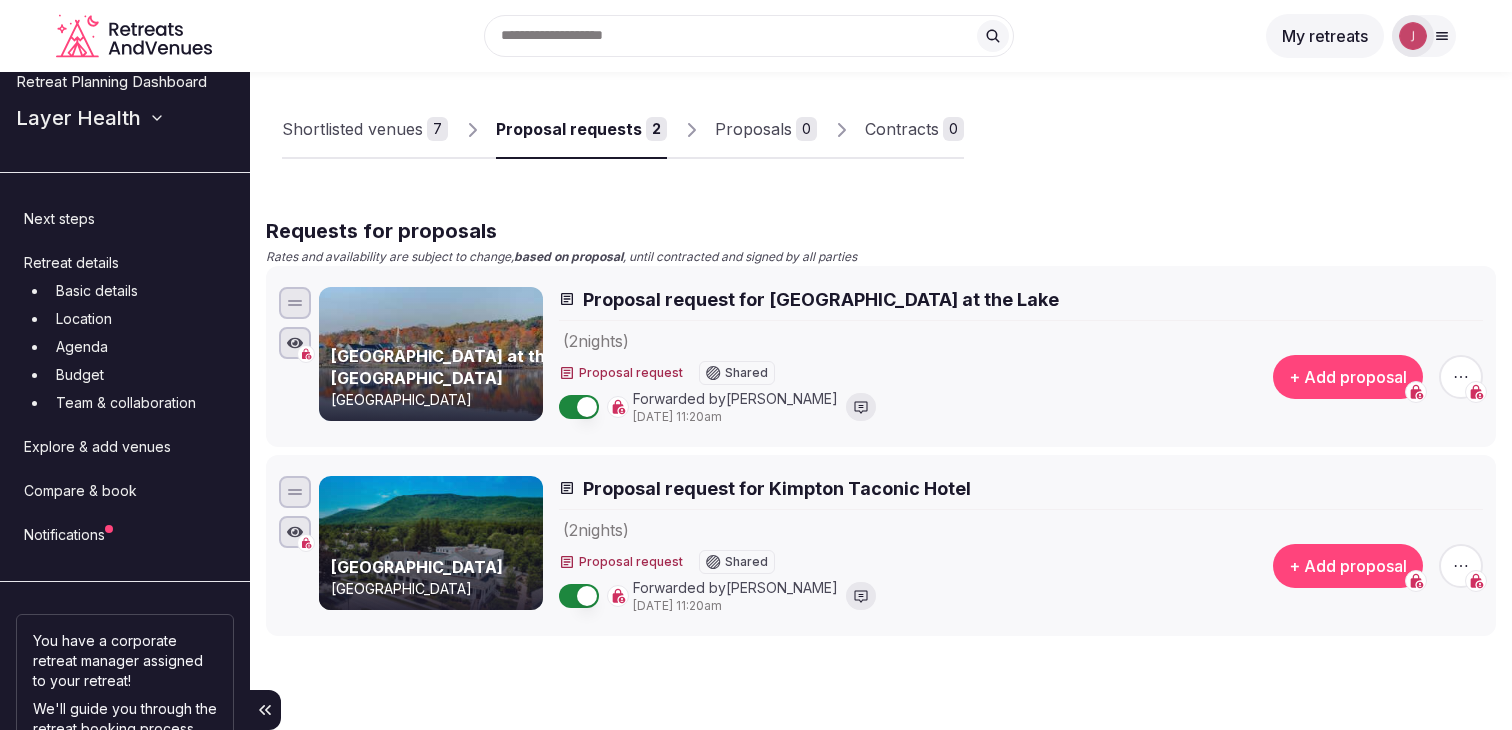 scroll, scrollTop: 65, scrollLeft: 0, axis: vertical 